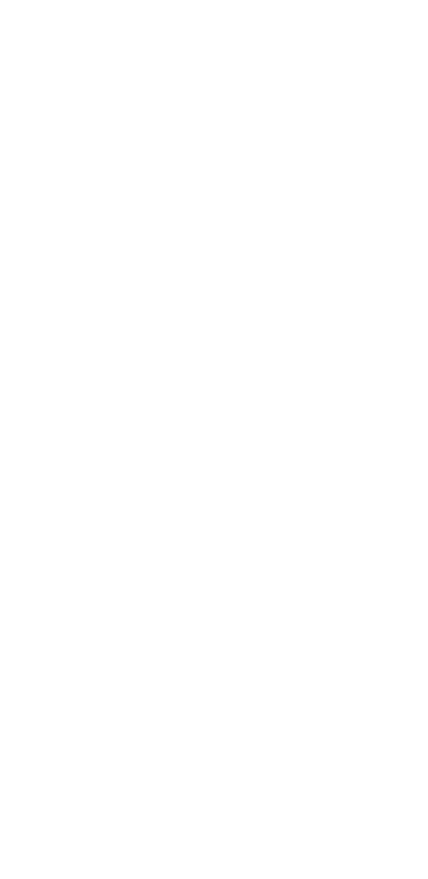 scroll, scrollTop: 0, scrollLeft: 0, axis: both 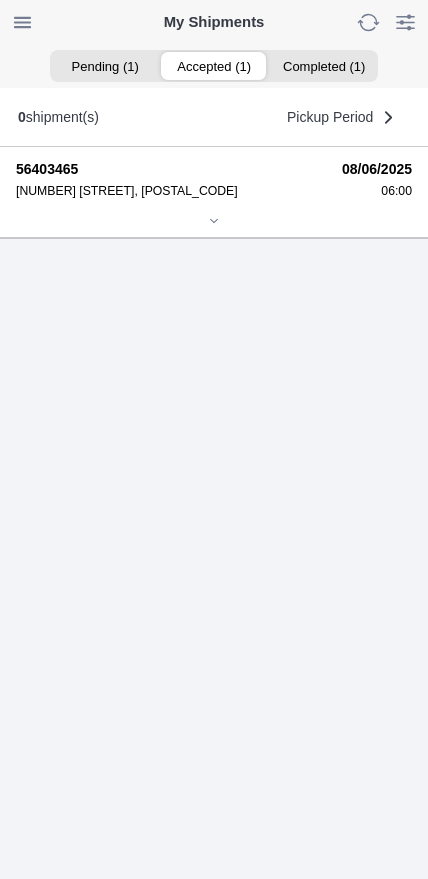 click on "Accepted (1)" at bounding box center (213, 66) 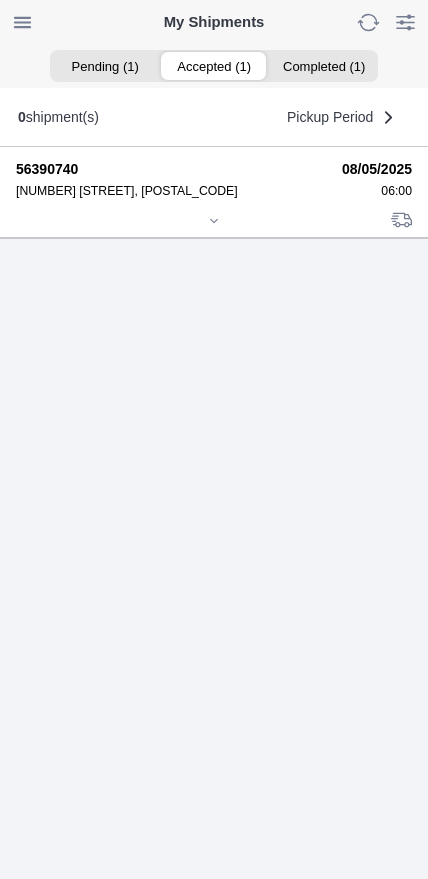 click 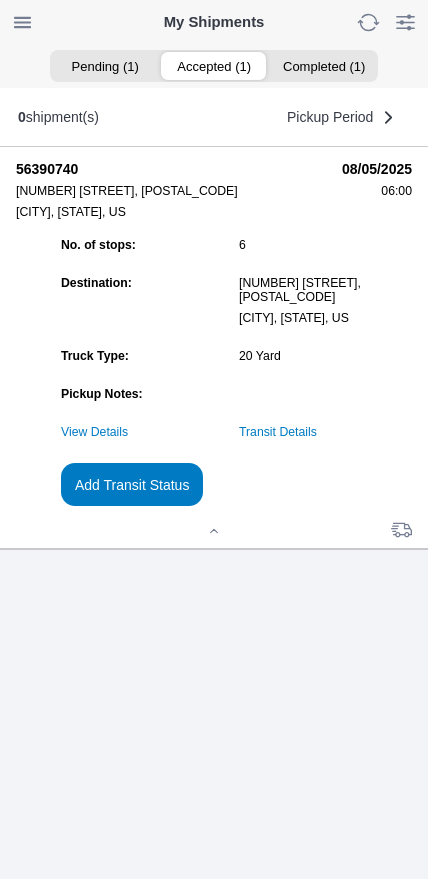 click on "Transit Details" 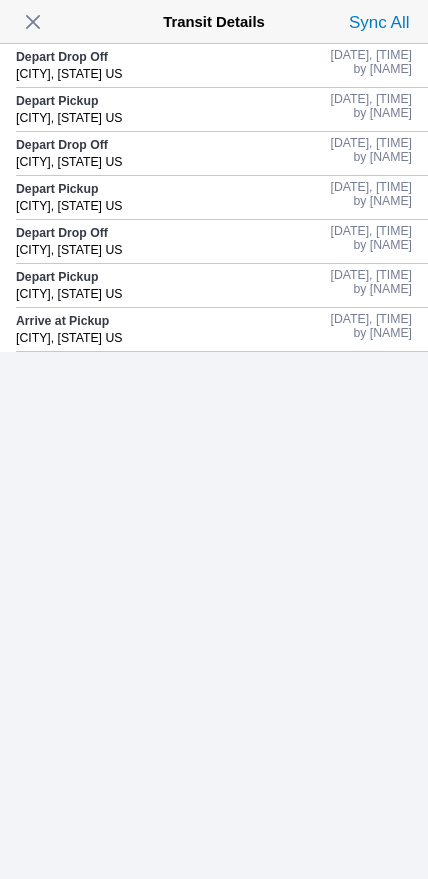 click at bounding box center [33, 22] 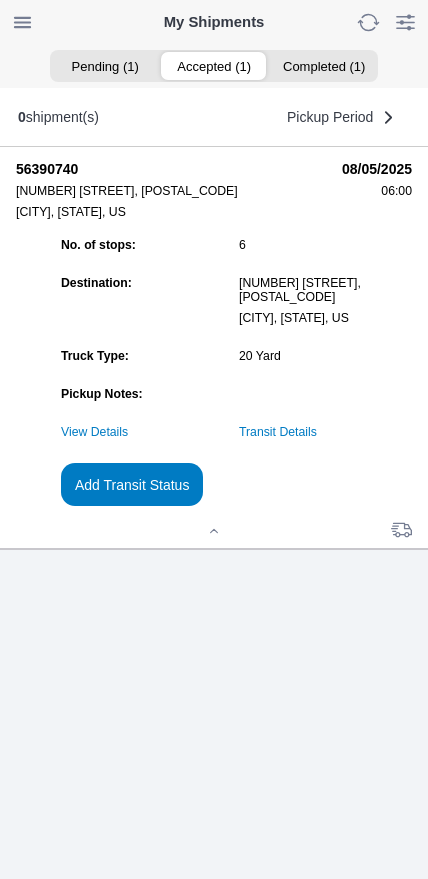 click on "Add Transit Status" 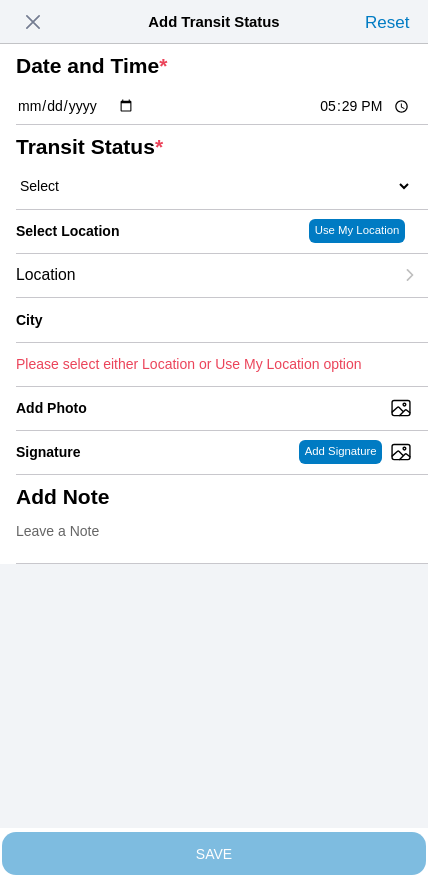 click on "17:29" 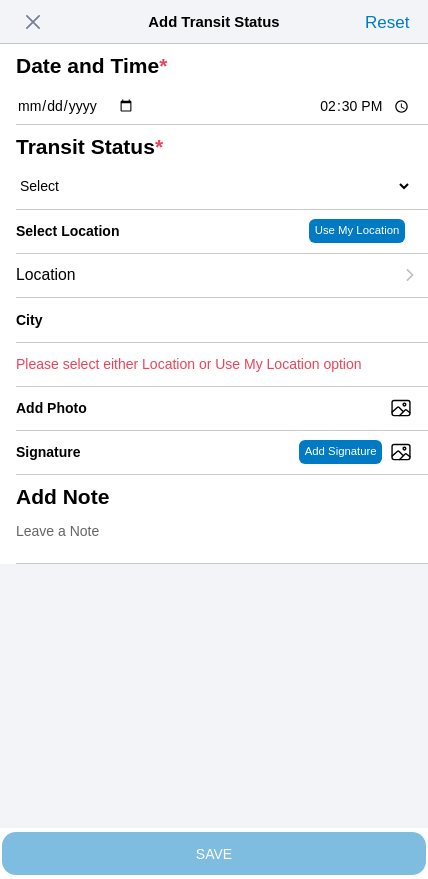 type on "13:30" 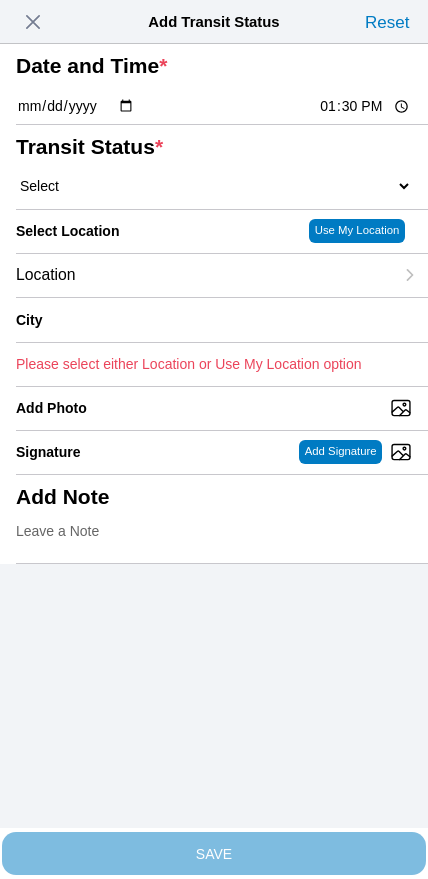 click on "Select  Arrive at Drop Off   Arrive at Pickup   Break Start   Break Stop   Depart Drop Off   Depart Pickup   Shift Complete" 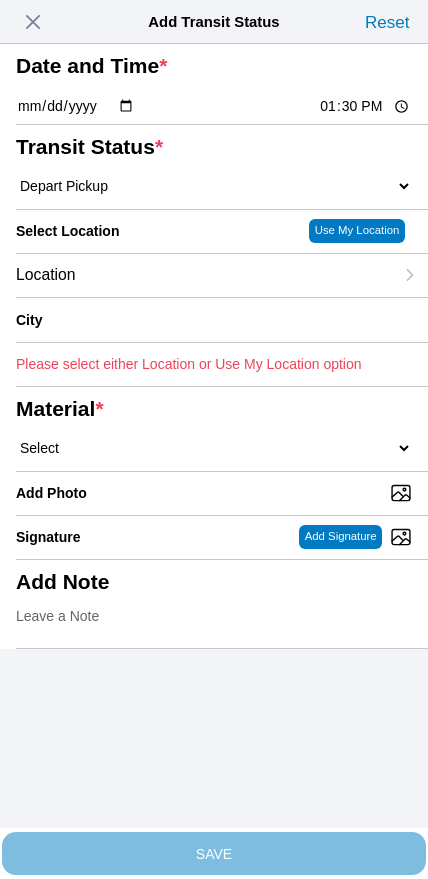 click on "Location" 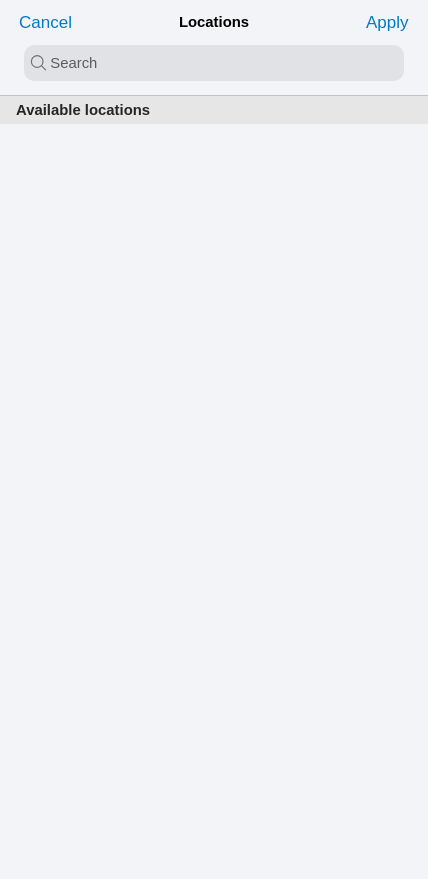 click at bounding box center [214, 63] 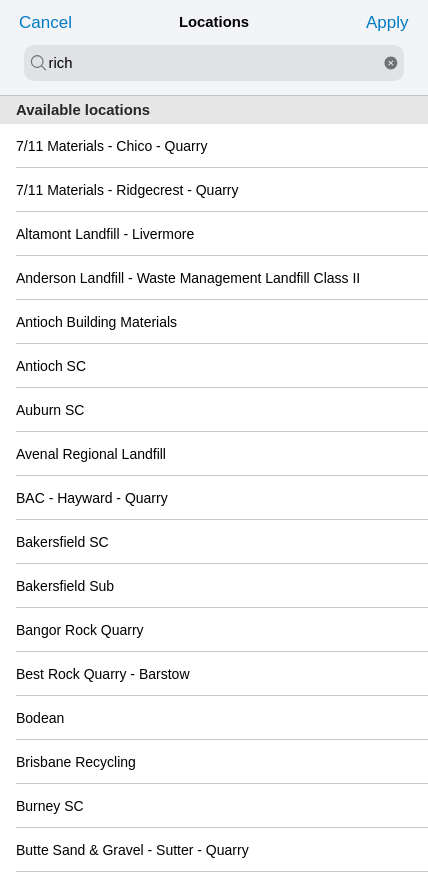 type on "rich" 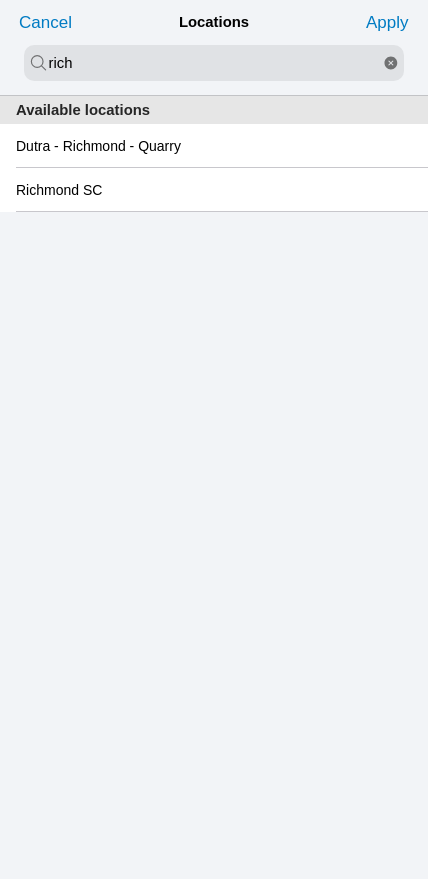 click on "Richmond SC" 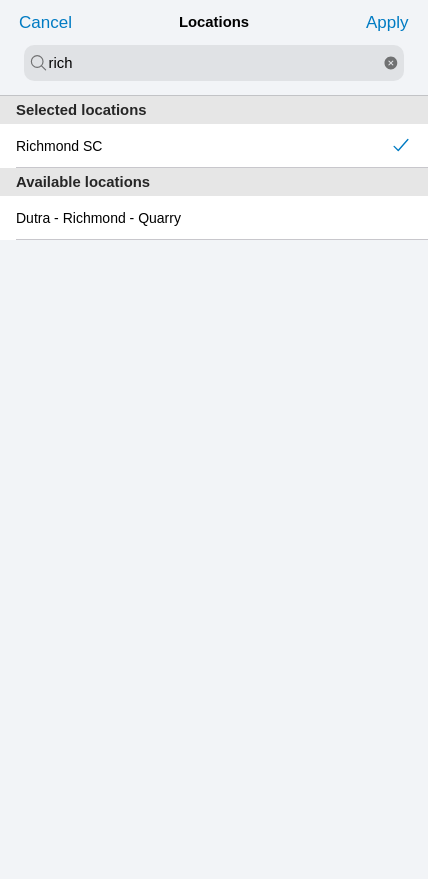 click on "Apply" 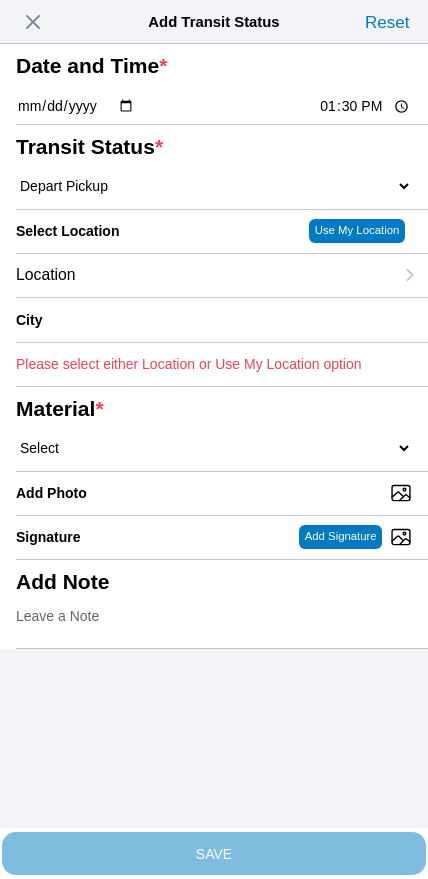 type on "Richmond" 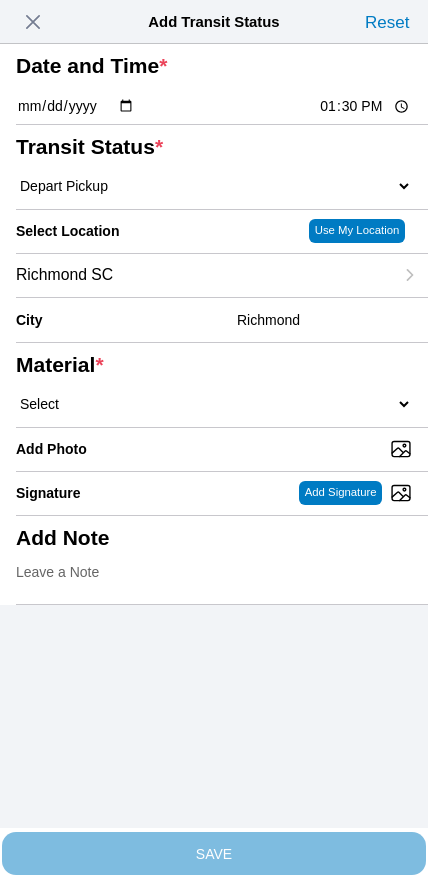 click on "Select  1" x 3" Rock   1" x 4" Rock   2" x 4" Rock   Asphalt Cold Patch   Backfill Spec Lapis Sand (EMS 4123)   Backfill Spec Sand (EMS 4123)   Base Rock (Class 2)   Broken Concrete/Asphalt   C-Ballast   Crushed Base Rock (3/4")   D-Ballast   Drain Rock (1.5")   Drain Rock (3/4")   Dry Spoils   Oversized Concrete/Asphalt   Palletized EZ Street   Premium Asphalt Cold Patch   Recycled Base Rock (Class 2)   Rip Rap   Top Soil" 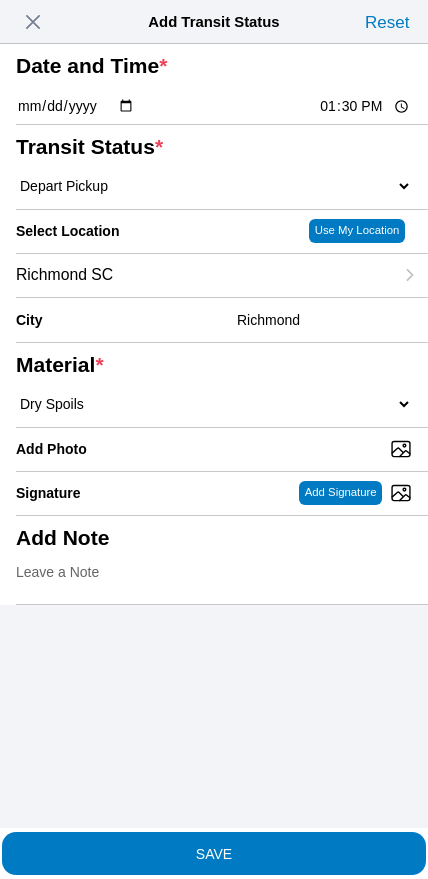 click on "SAVE" 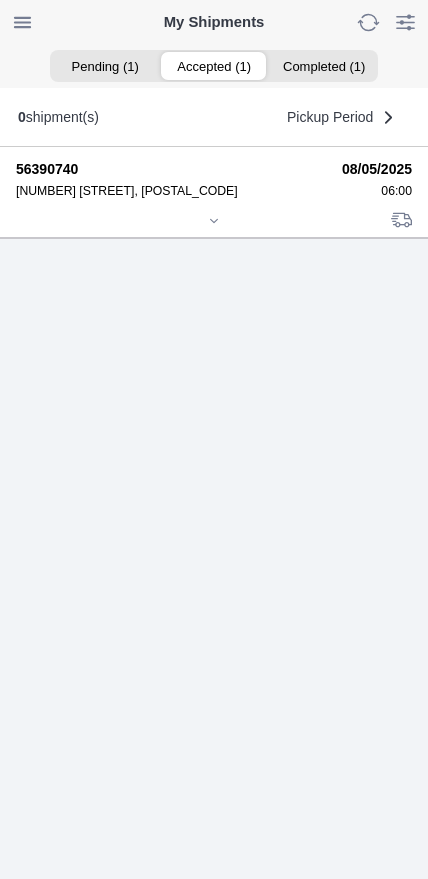 click 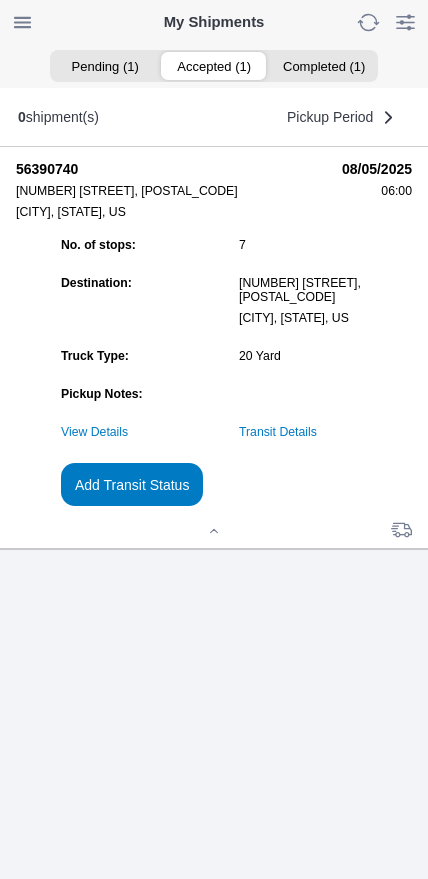 click on "Add Transit Status" 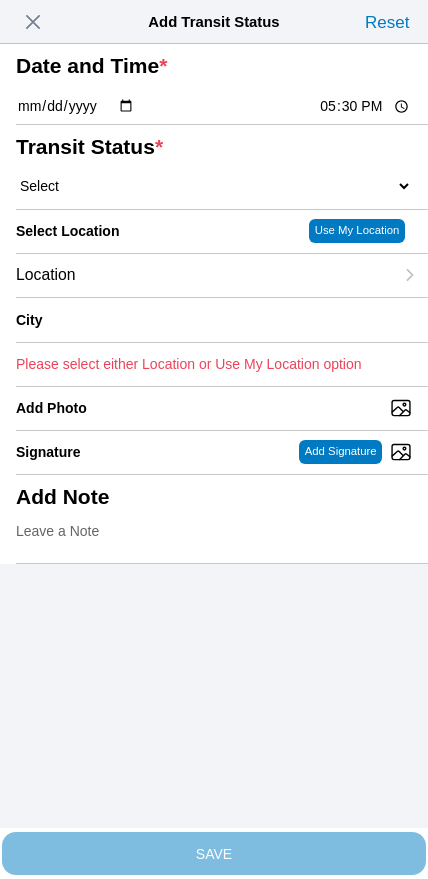 click on "17:30" 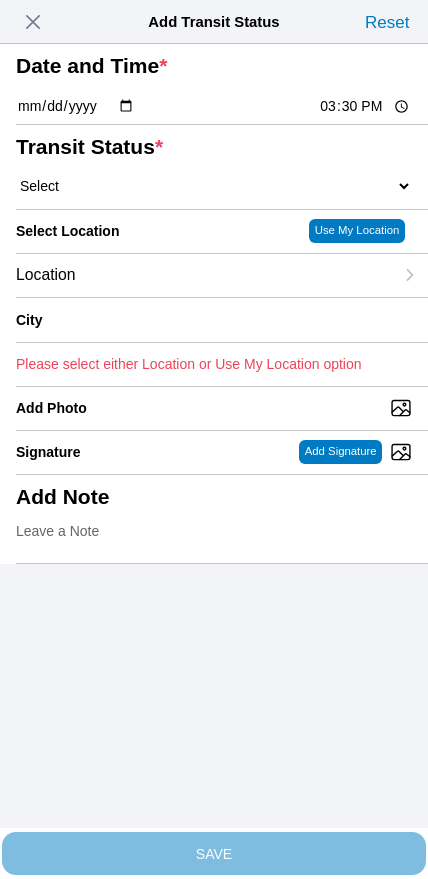 click on "Select  Arrive at Drop Off   Arrive at Pickup   Break Start   Break Stop   Depart Drop Off   Depart Pickup   Shift Complete" 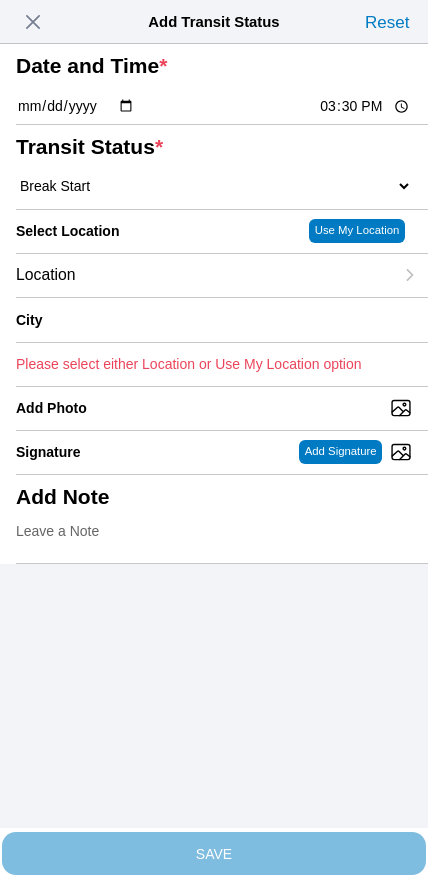 click on "Location" 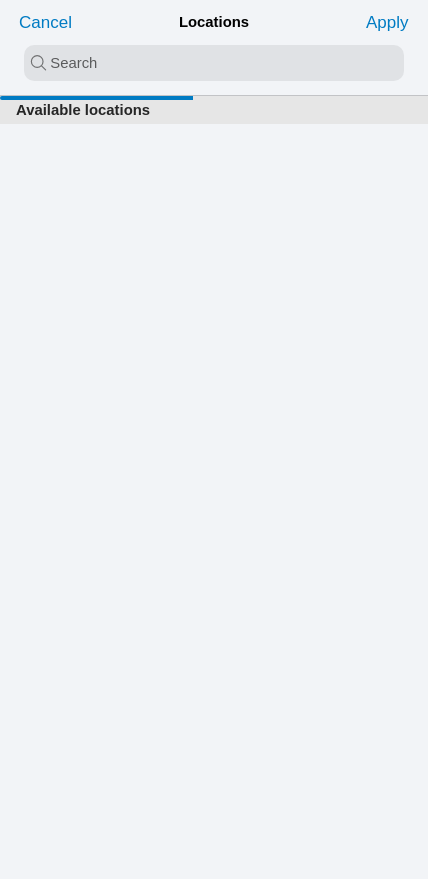 click at bounding box center (214, 63) 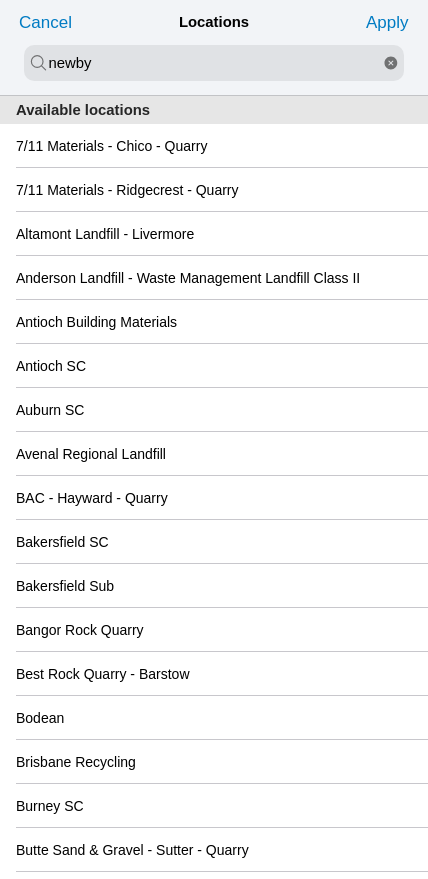 type on "newby" 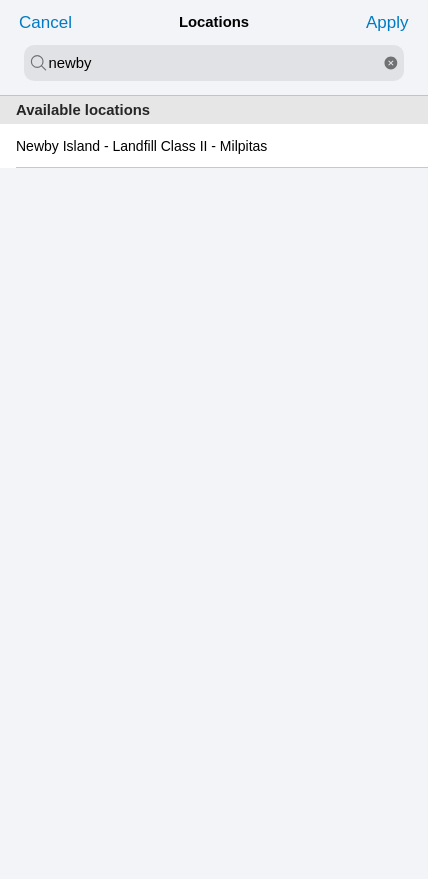 click on "Newby Island - Landfill Class II - Milpitas" 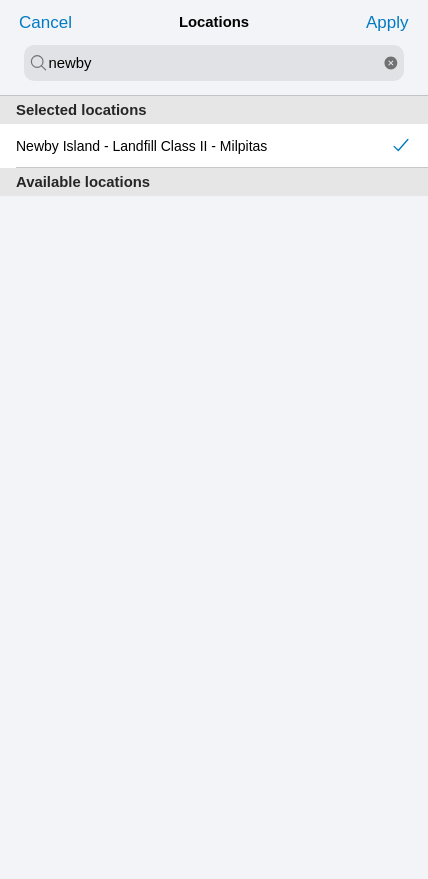 click on "Apply" 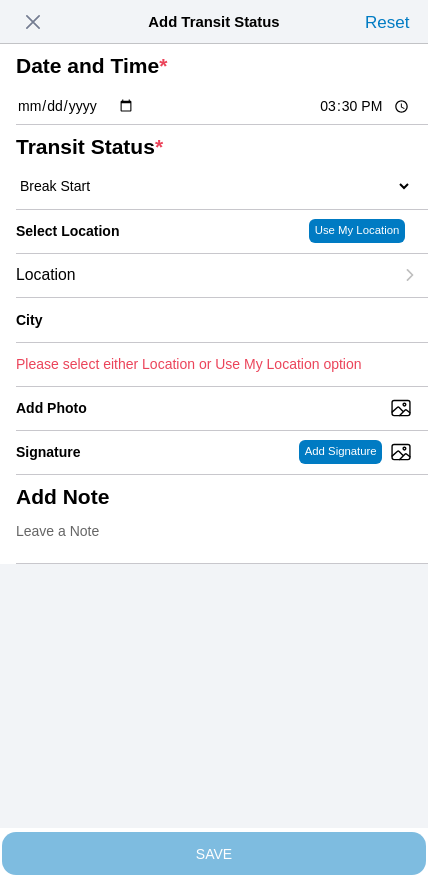 type on "Milpitas" 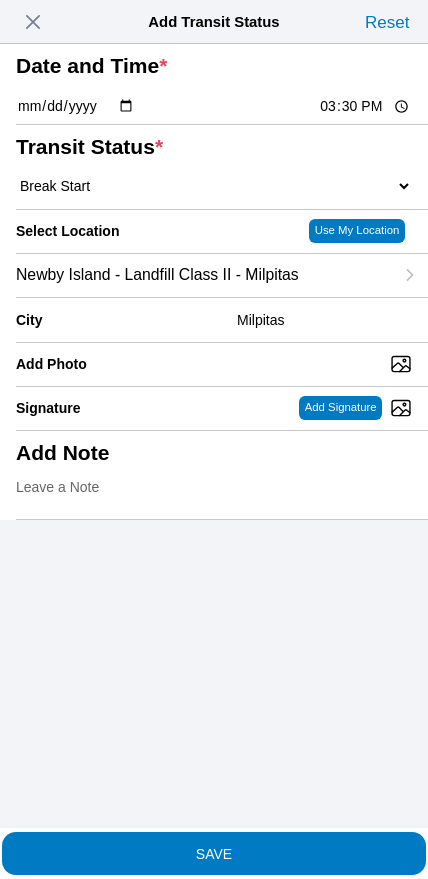 click on "SAVE" 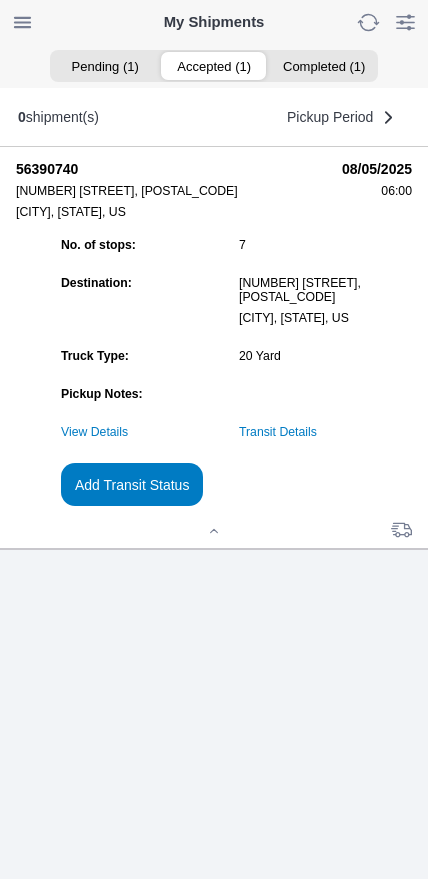 click on "Add Transit Status" 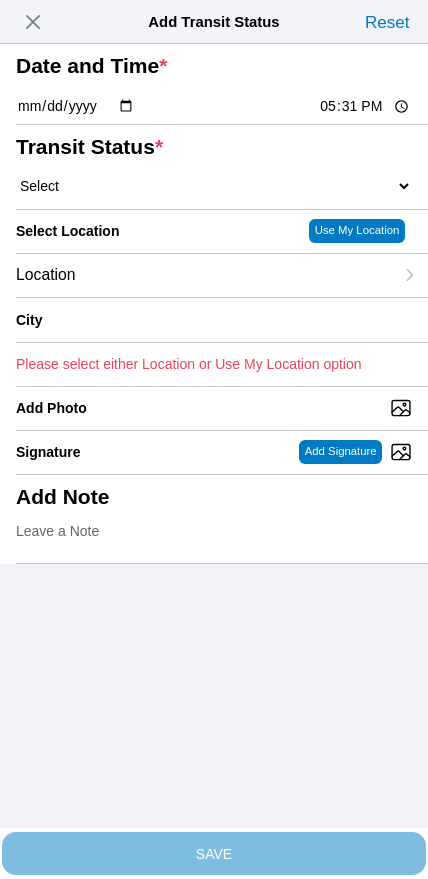 click on "17:31" 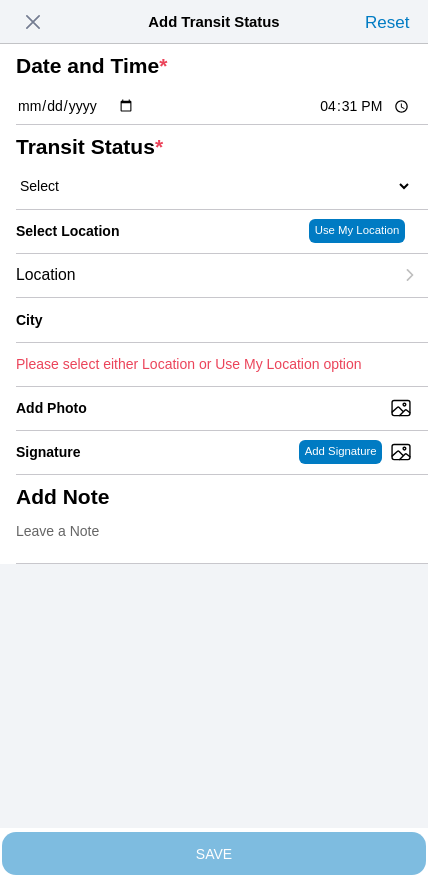 type on "16:00" 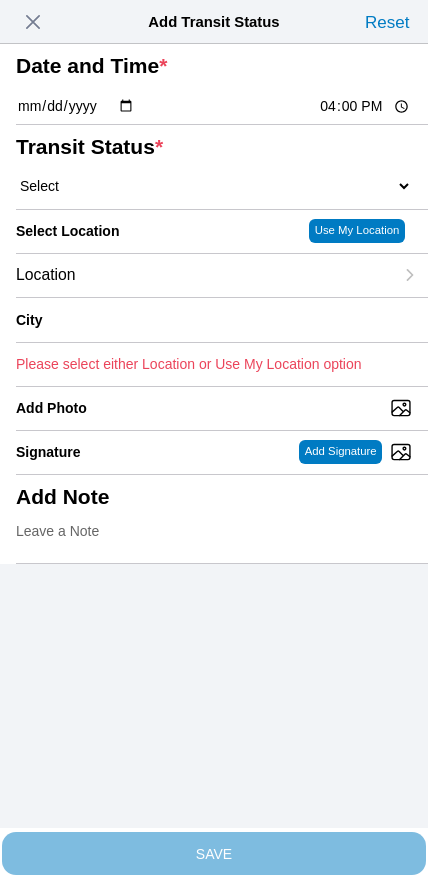 click on "Select  Arrive at Drop Off   Arrive at Pickup   Break Start   Break Stop   Depart Drop Off   Depart Pickup   Shift Complete" 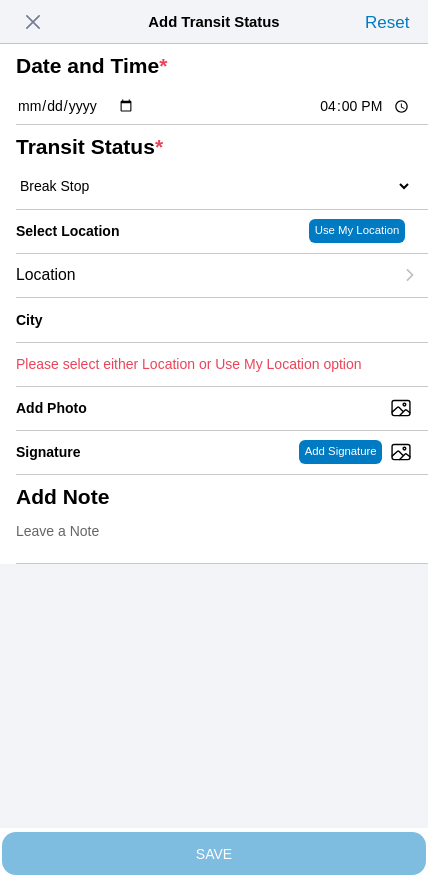select on "BREAKSTOP" 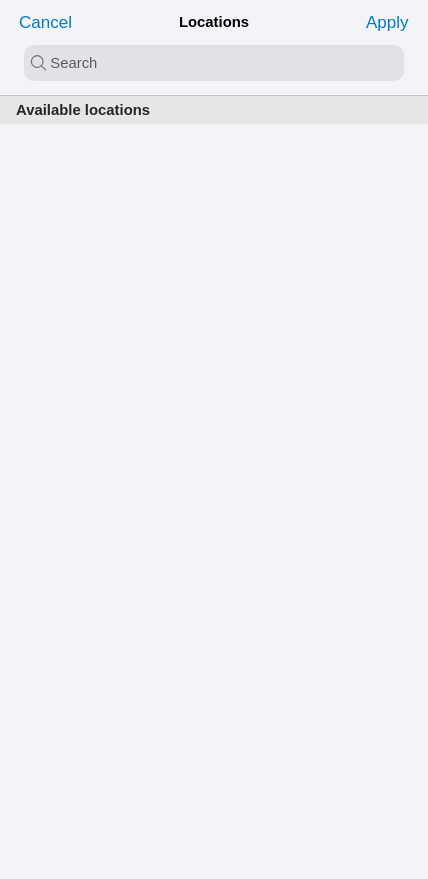 click at bounding box center (214, 63) 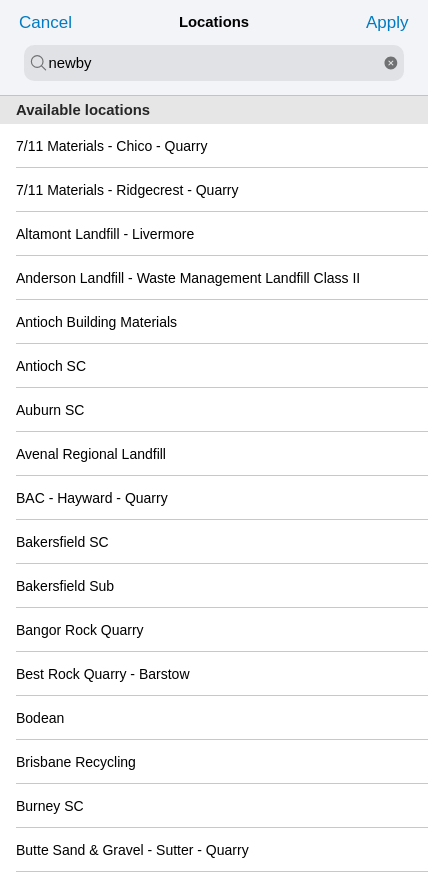 type on "newby" 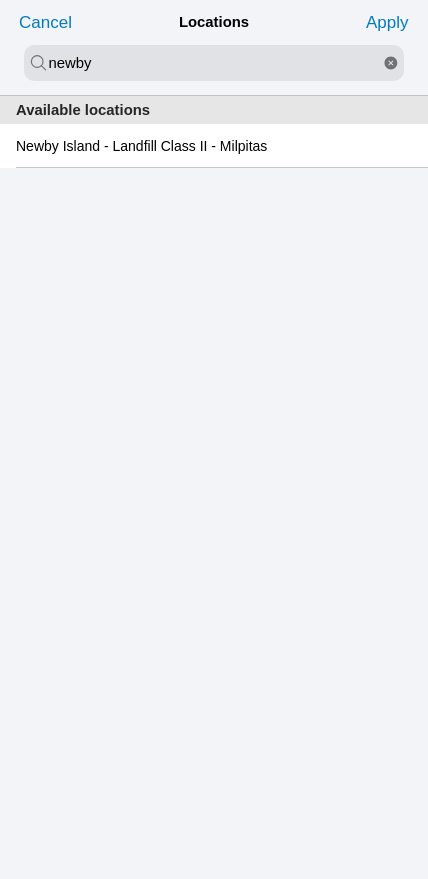 click on "Newby Island - Landfill Class II - Milpitas" 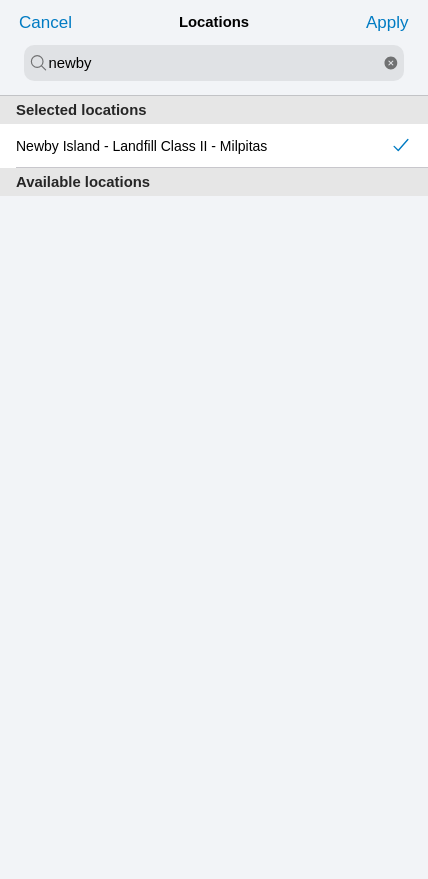 click on "Apply" 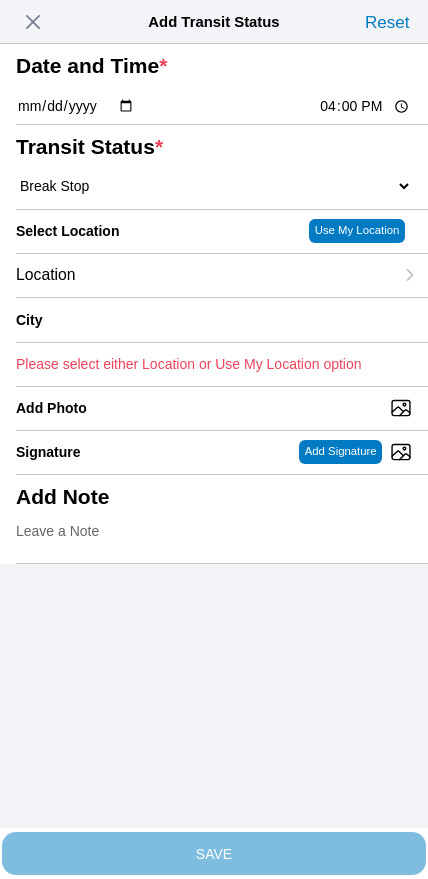 type on "Milpitas" 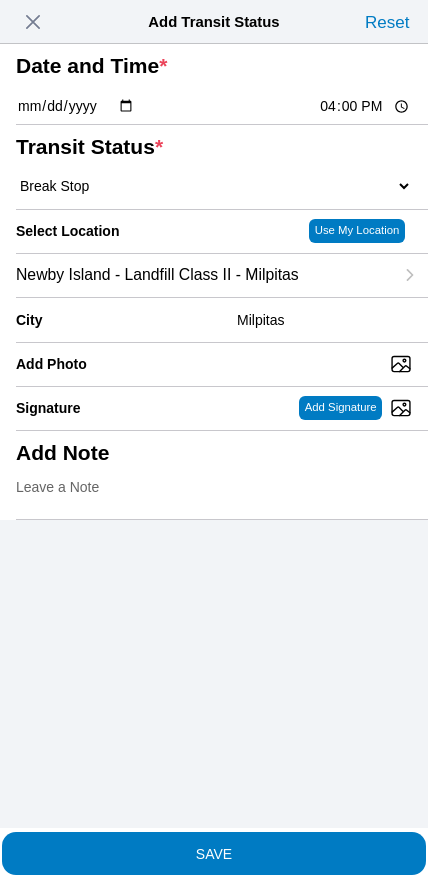 click on "SAVE" 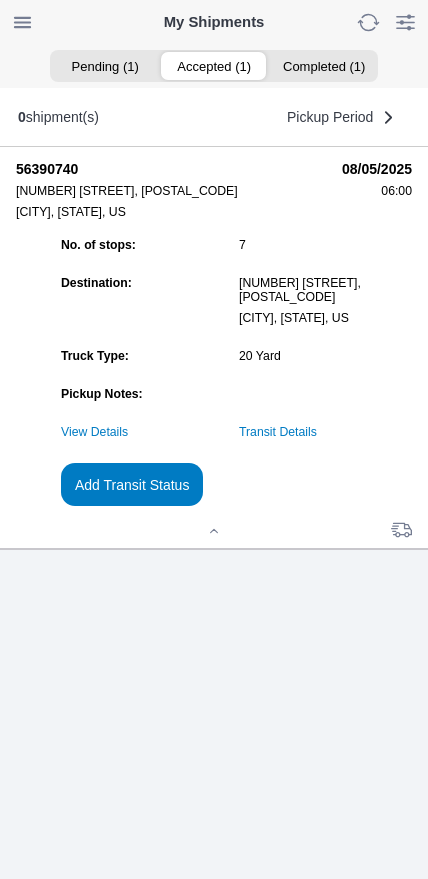 click on "Add Transit Status" 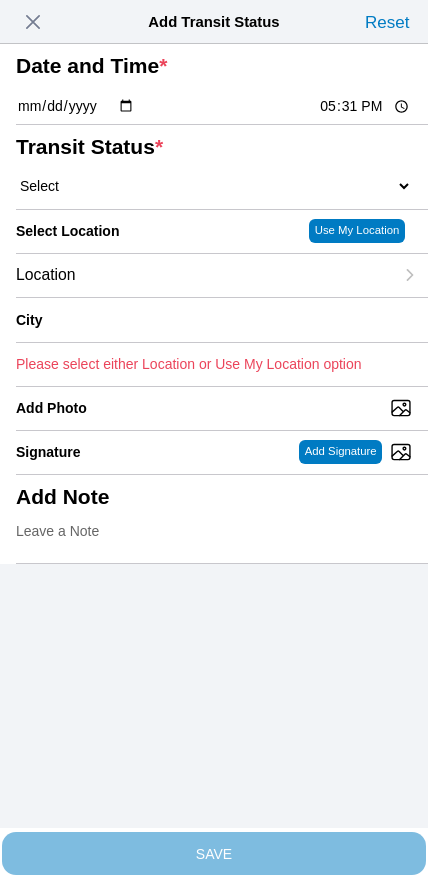 click on "17:31" 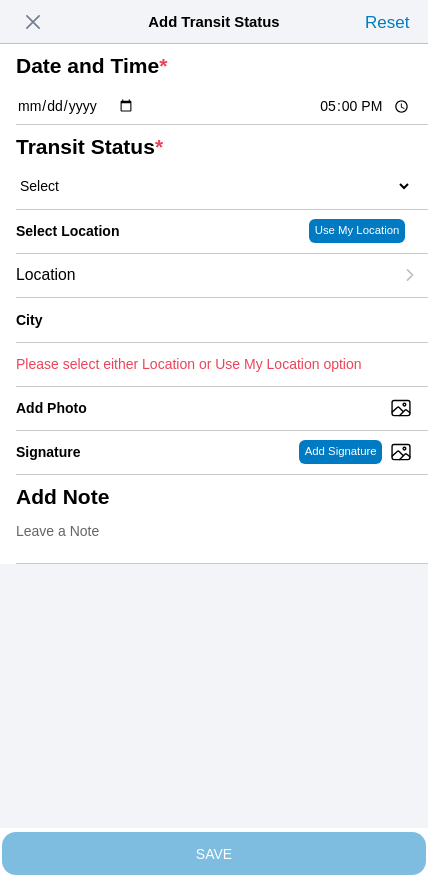 click on "Select  Arrive at Drop Off   Arrive at Pickup   Break Start   Break Stop   Depart Drop Off   Depart Pickup   Shift Complete" 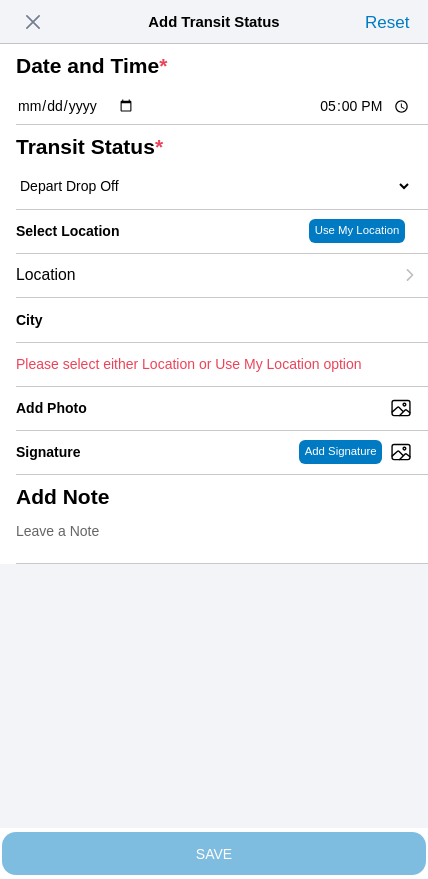 select on "DPTDLVLOC" 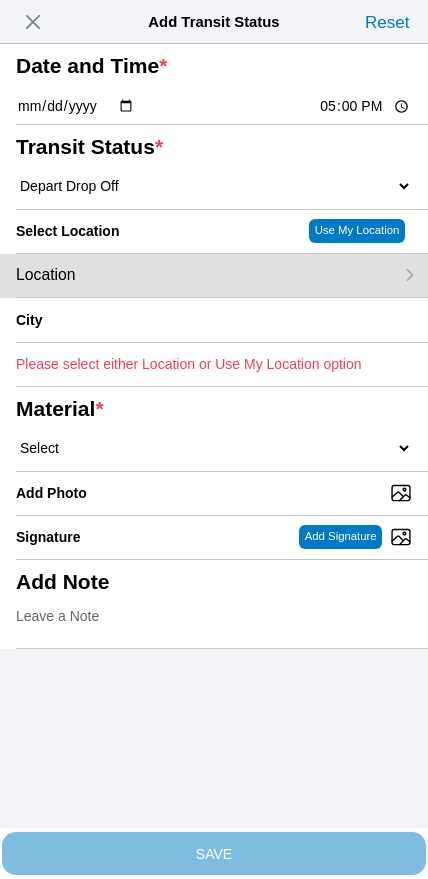 click on "City" 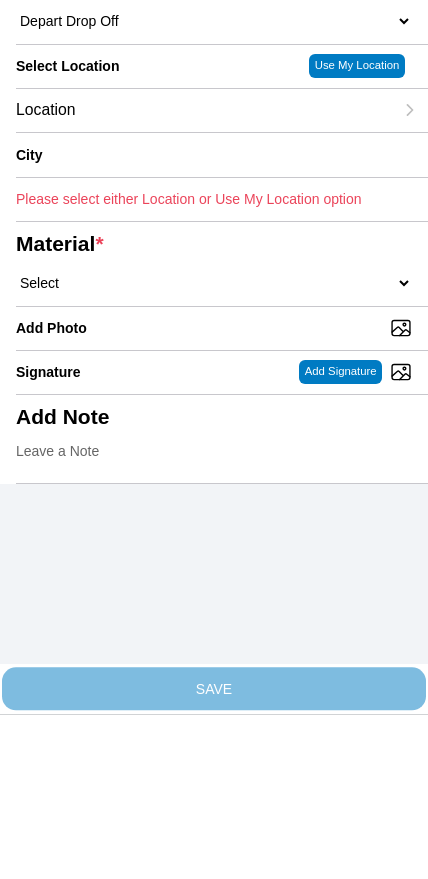 click on "Location" 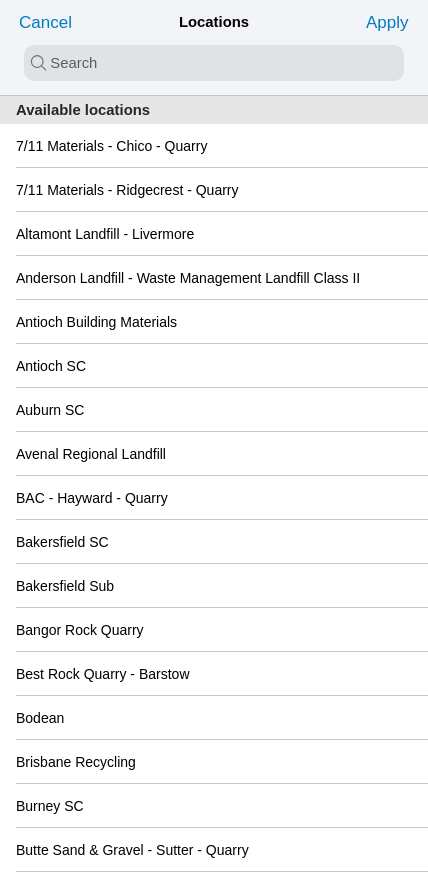 click at bounding box center (214, 63) 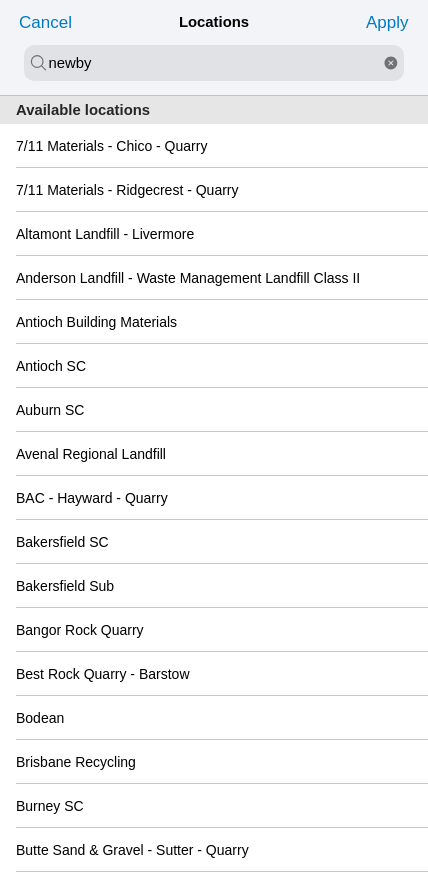 type on "newby" 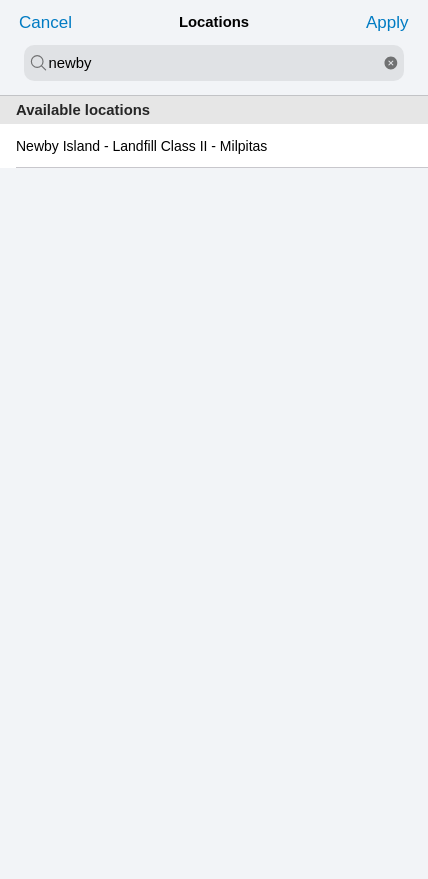 click on "Newby Island - Landfill Class II - Milpitas" 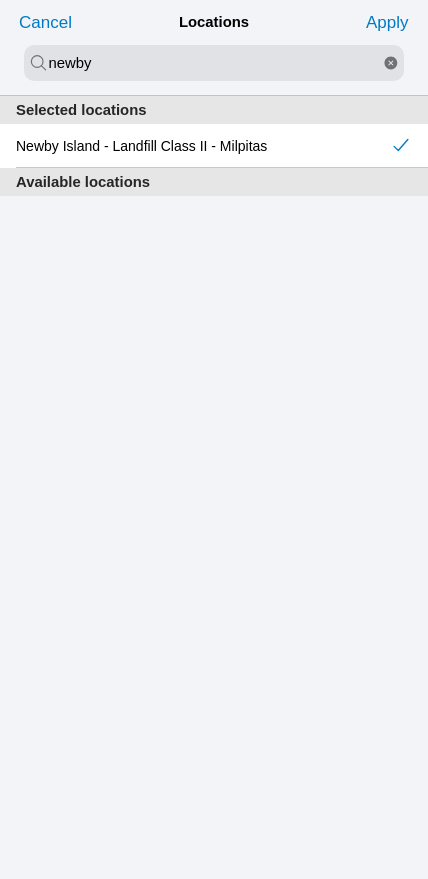 click on "Apply" 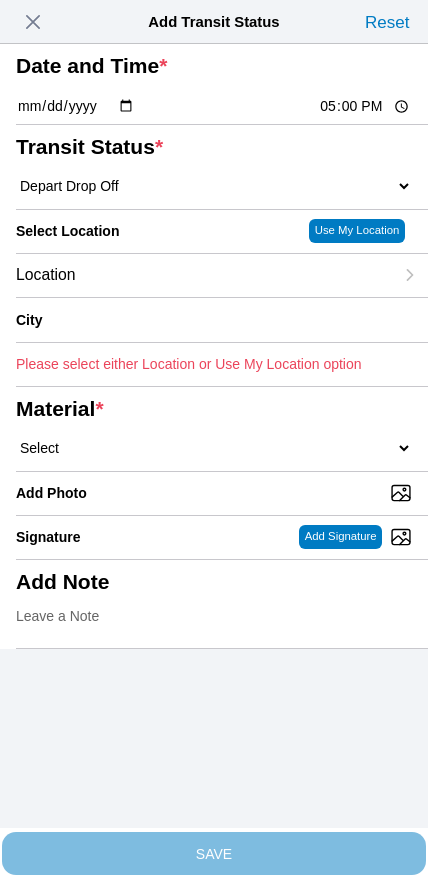 type on "Milpitas" 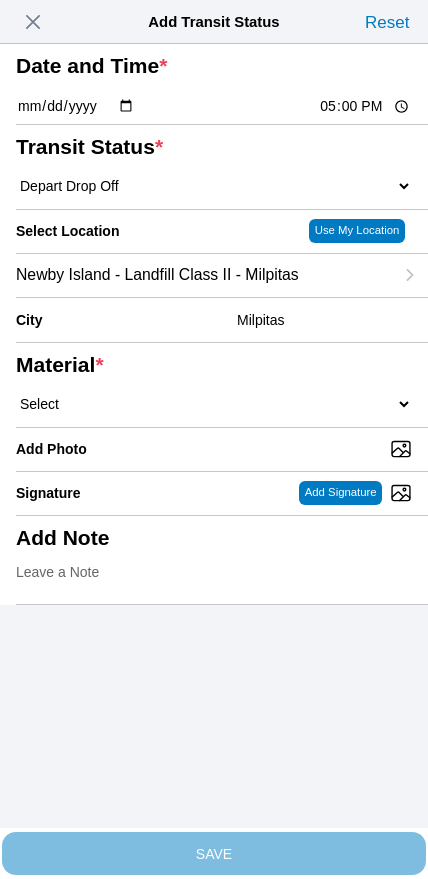 click on "Select  1" x 3" Rock   1" x 4" Rock   2" x 4" Rock   Asphalt Cold Patch   Backfill Spec Lapis Sand (EMS 4123)   Backfill Spec Sand (EMS 4123)   Base Rock (Class 2)   Broken Concrete/Asphalt   C-Ballast   Crushed Base Rock (3/4")   D-Ballast   Drain Rock (1.5")   Drain Rock (3/4")   Dry Spoils   Oversized Concrete/Asphalt   Palletized EZ Street   Premium Asphalt Cold Patch   Recycled Base Rock (Class 2)   Rip Rap   Top Soil" 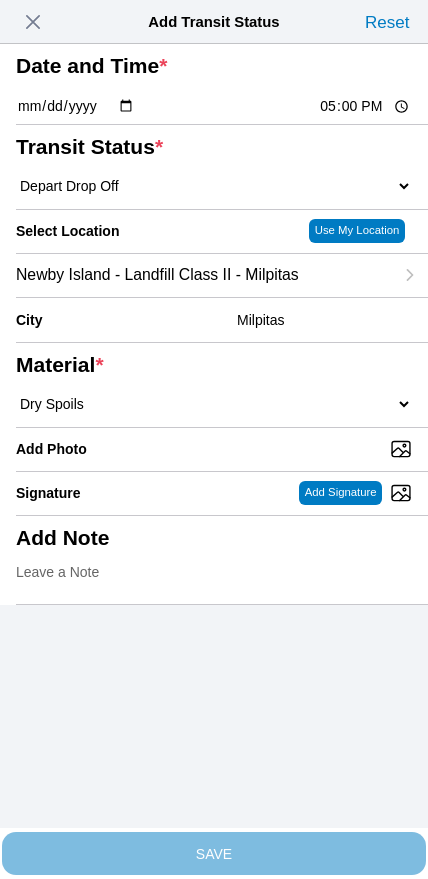 select on "708654" 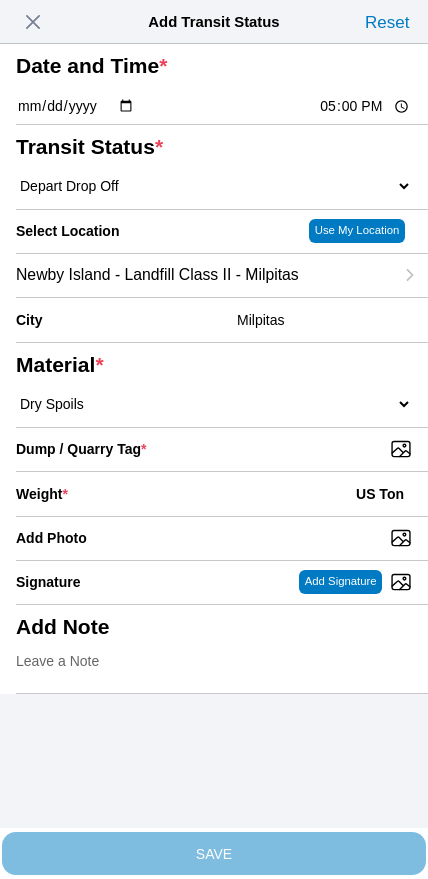 click on "Dump / Quarry Tag  *" at bounding box center [222, 449] 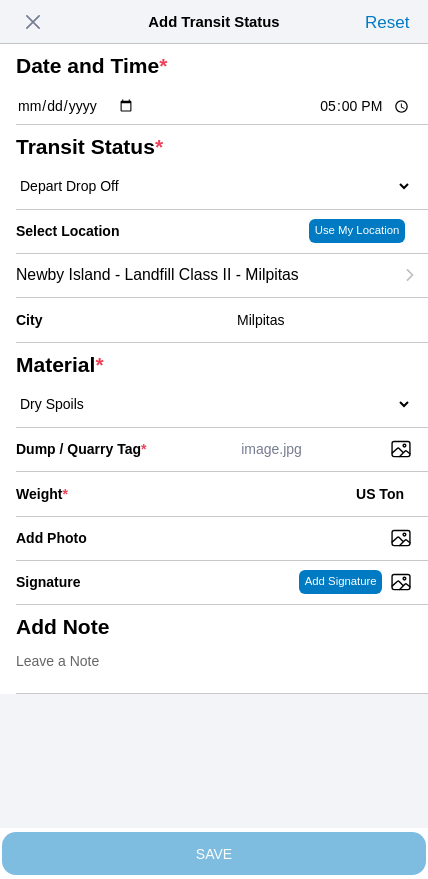 click on "Weight  * US Ton" 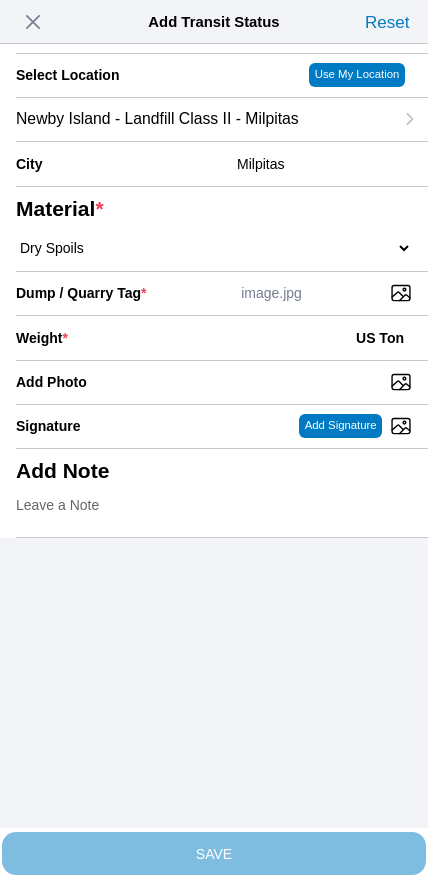 scroll, scrollTop: 180, scrollLeft: 0, axis: vertical 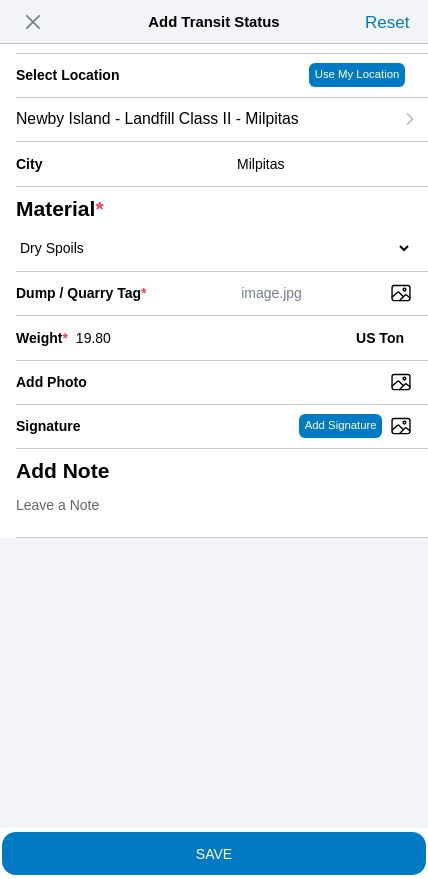 type on "19.80" 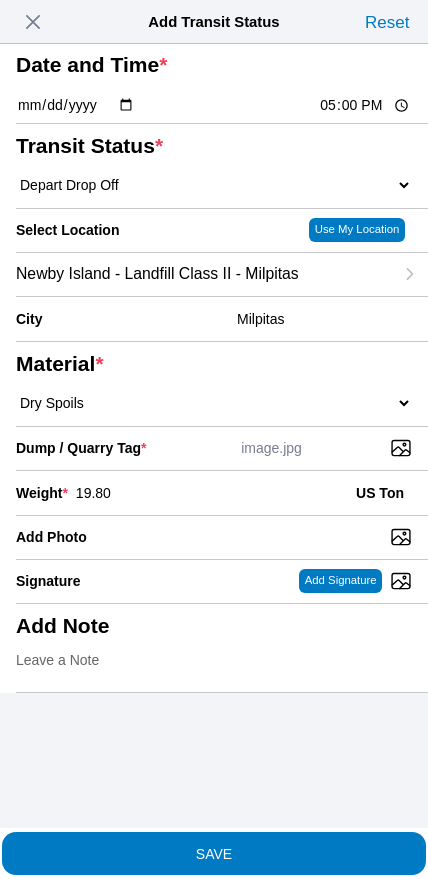 scroll, scrollTop: 78, scrollLeft: 0, axis: vertical 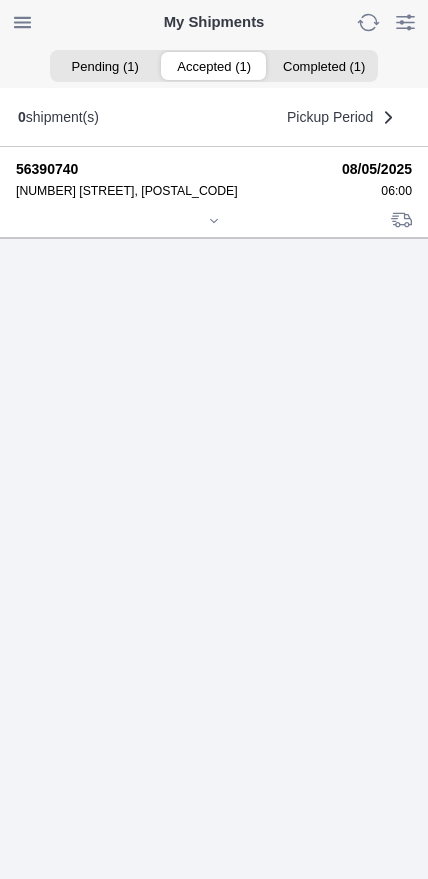 click 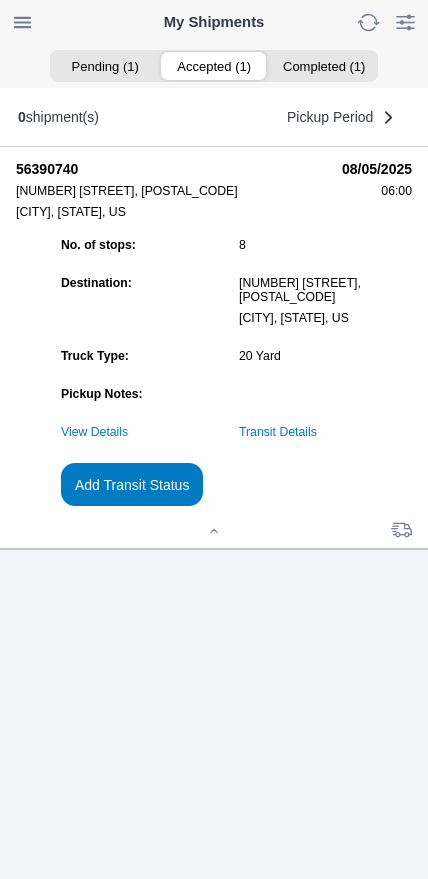 click on "Add Transit Status" 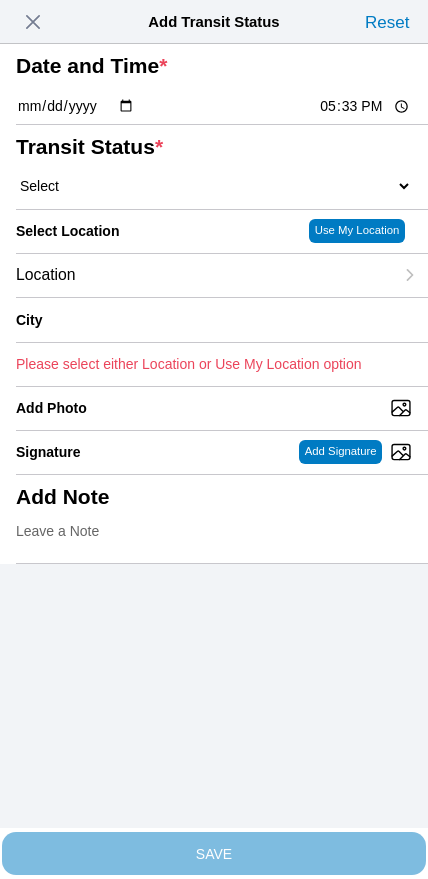 click on "17:33" 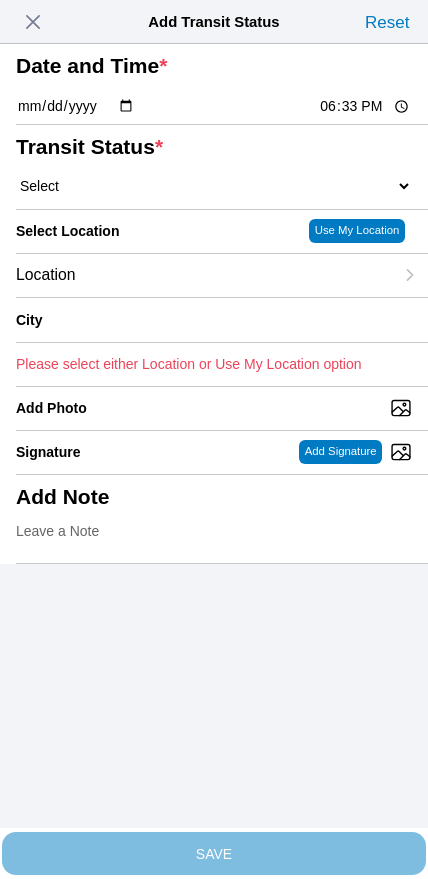 type on "18:30" 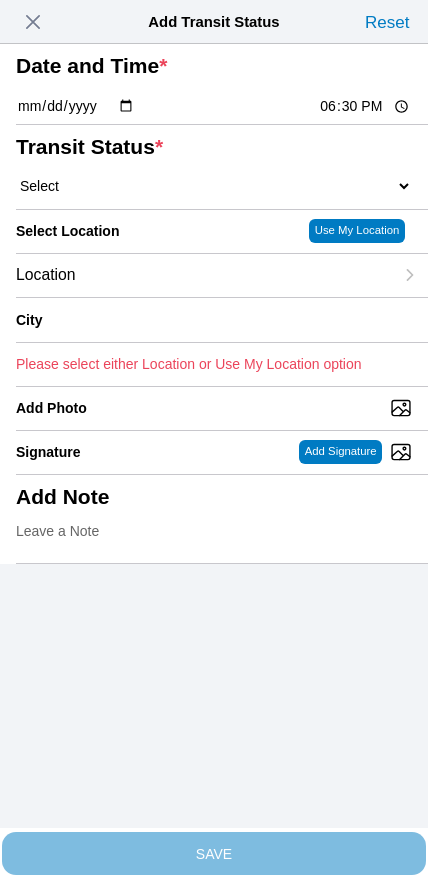 click on "Select  Arrive at Drop Off   Arrive at Pickup   Break Start   Break Stop   Depart Drop Off   Depart Pickup   Shift Complete" 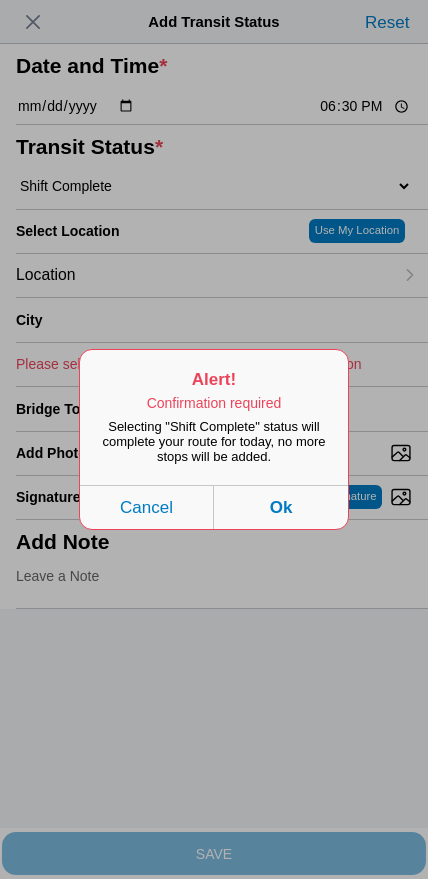 click on "Ok" at bounding box center [281, 507] 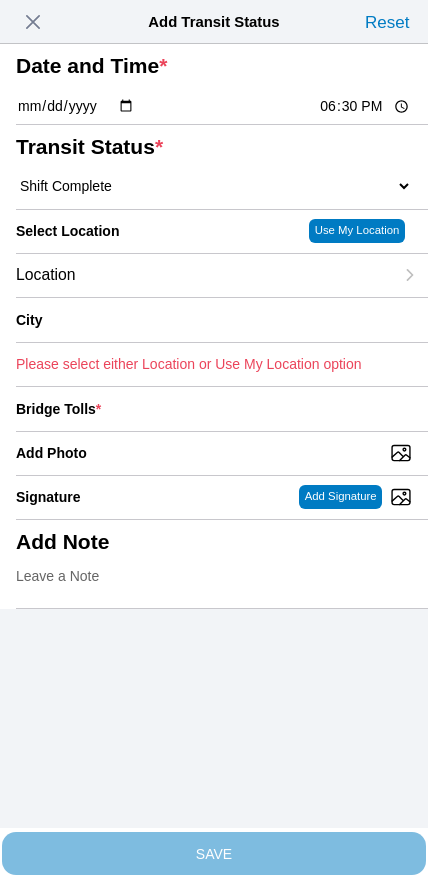 click on "Location" 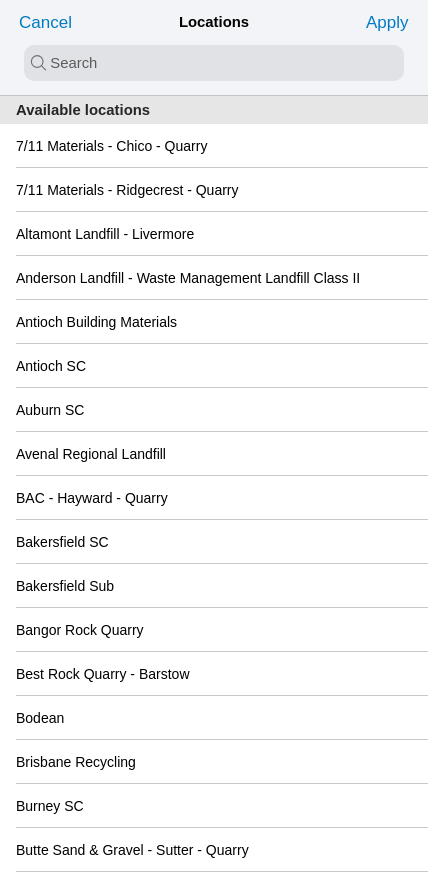 click at bounding box center (214, 63) 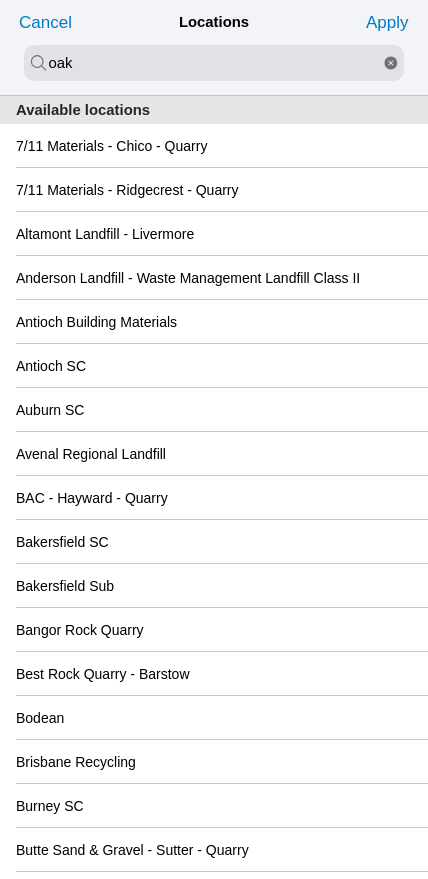 type on "oak" 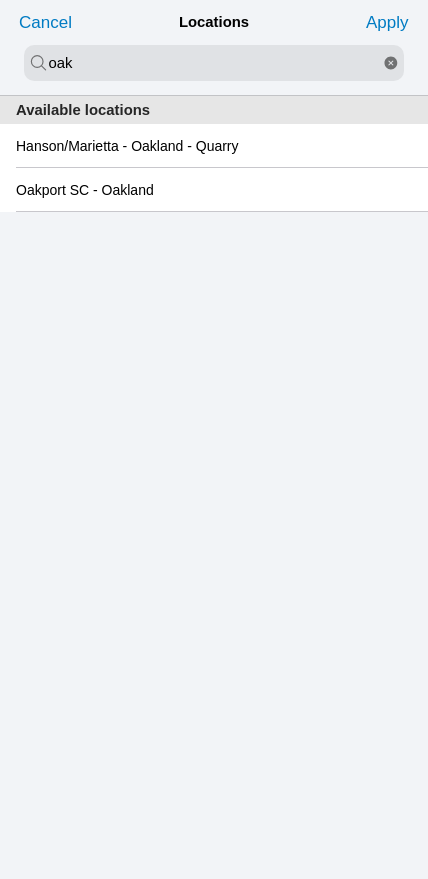 click on "Oakport SC - Oakland" 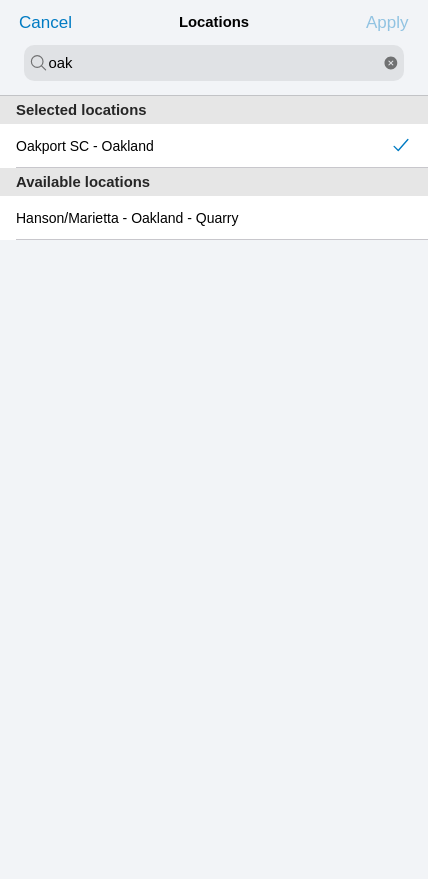 click on "Apply" 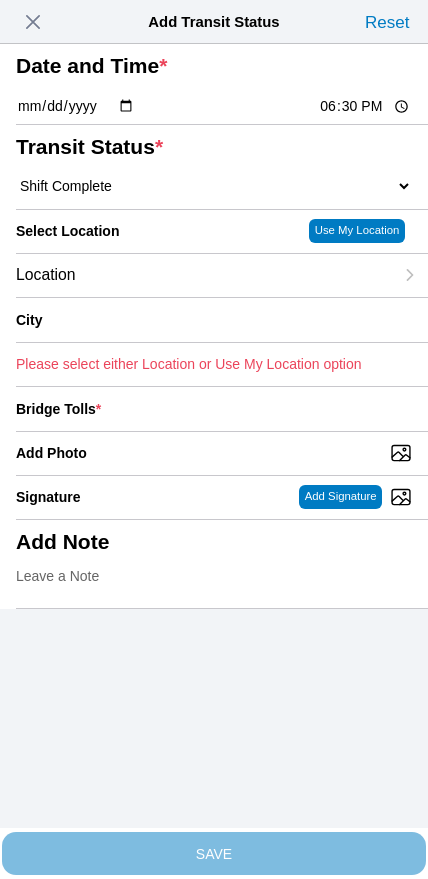 type on "Oakland" 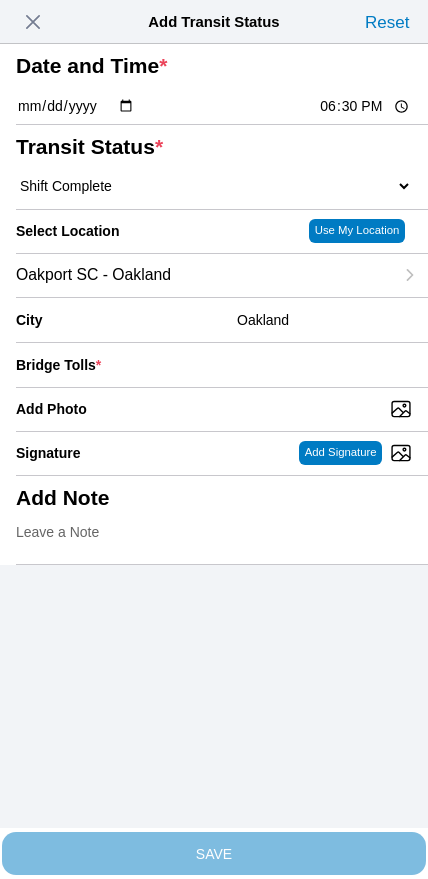 click on "Add Photo" at bounding box center [222, 409] 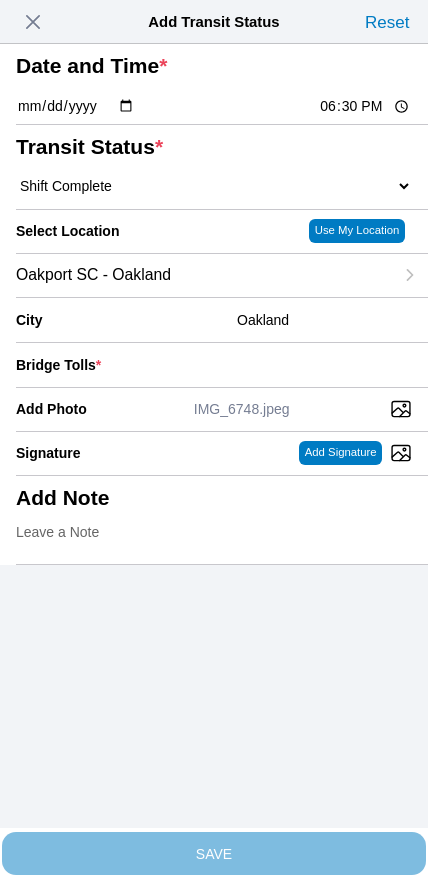 click 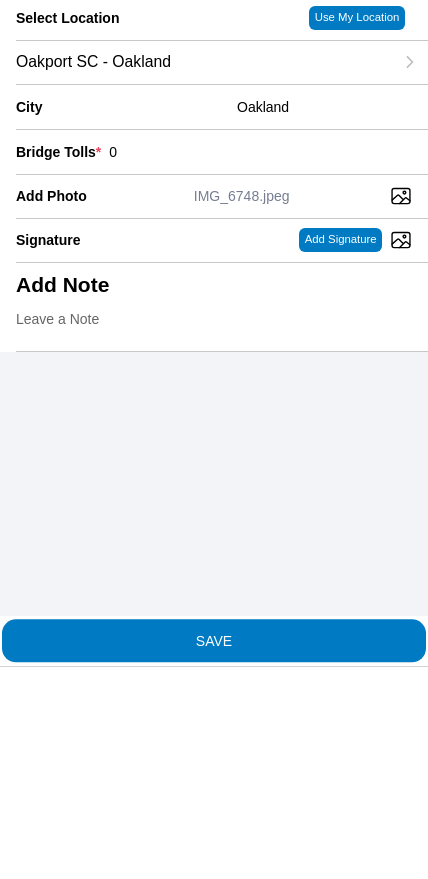 type on "0" 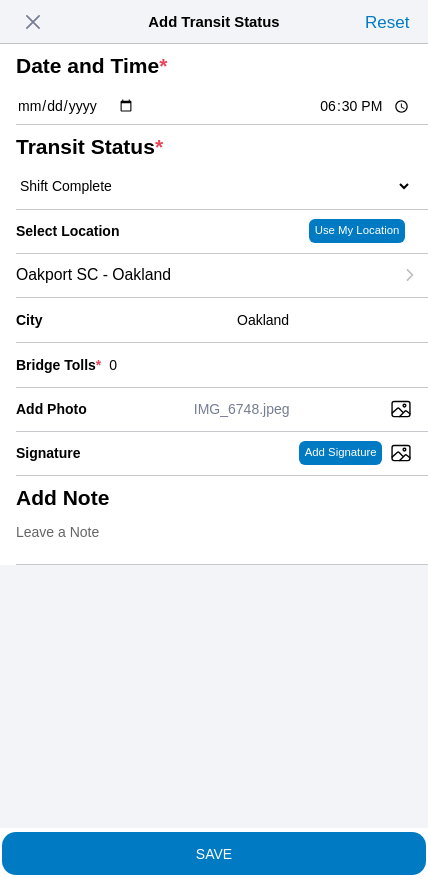 click on "SAVE" 